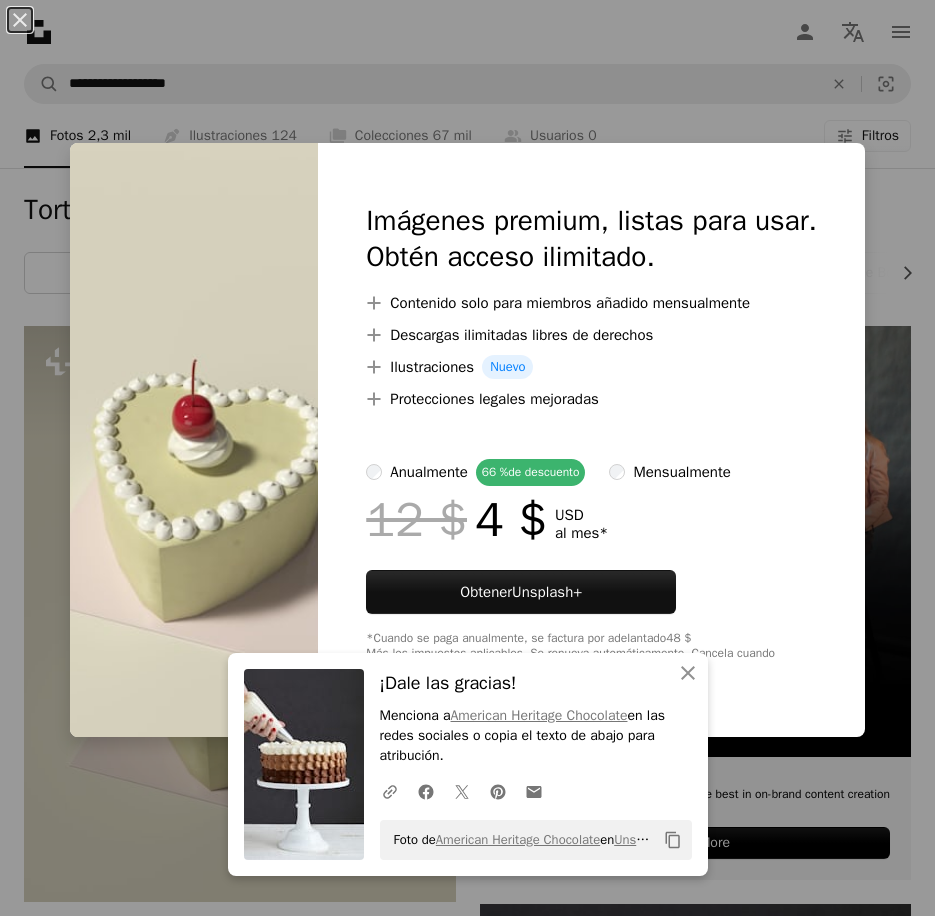 scroll, scrollTop: 200, scrollLeft: 0, axis: vertical 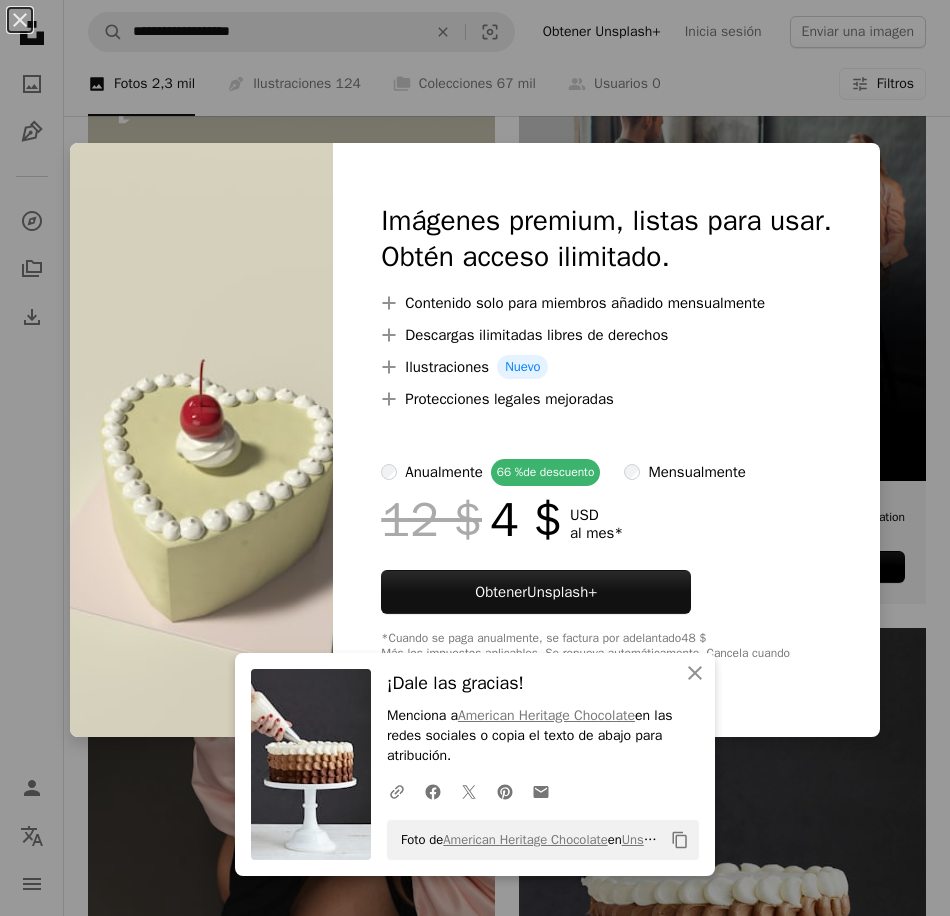 click on "An X shape An X shape Cerrar ¡Dale las gracias! Menciona a  [BRAND]  en las redes sociales o copia el texto de abajo para atribución. A URL sharing icon (chains) Facebook icon X (formerly Twitter) icon Pinterest icon An envelope Foto de  [BRAND]  en  Unsplash
Copy content Imágenes premium, listas para usar. Obtén acceso ilimitado. A plus sign Contenido solo para miembros añadido mensualmente A plus sign Descargas ilimitadas libres de derechos A plus sign Ilustraciones  Nuevo A plus sign Protecciones legales mejoradas anualmente 66 %  de descuento mensualmente 12 $   4 $ USD al mes * Obtener  Unsplash+ *Cuando se paga anualmente, se factura por adelantado  48 $ Más los impuestos aplicables. Se renueva automáticamente. Cancela cuando quieras." at bounding box center [475, 458] 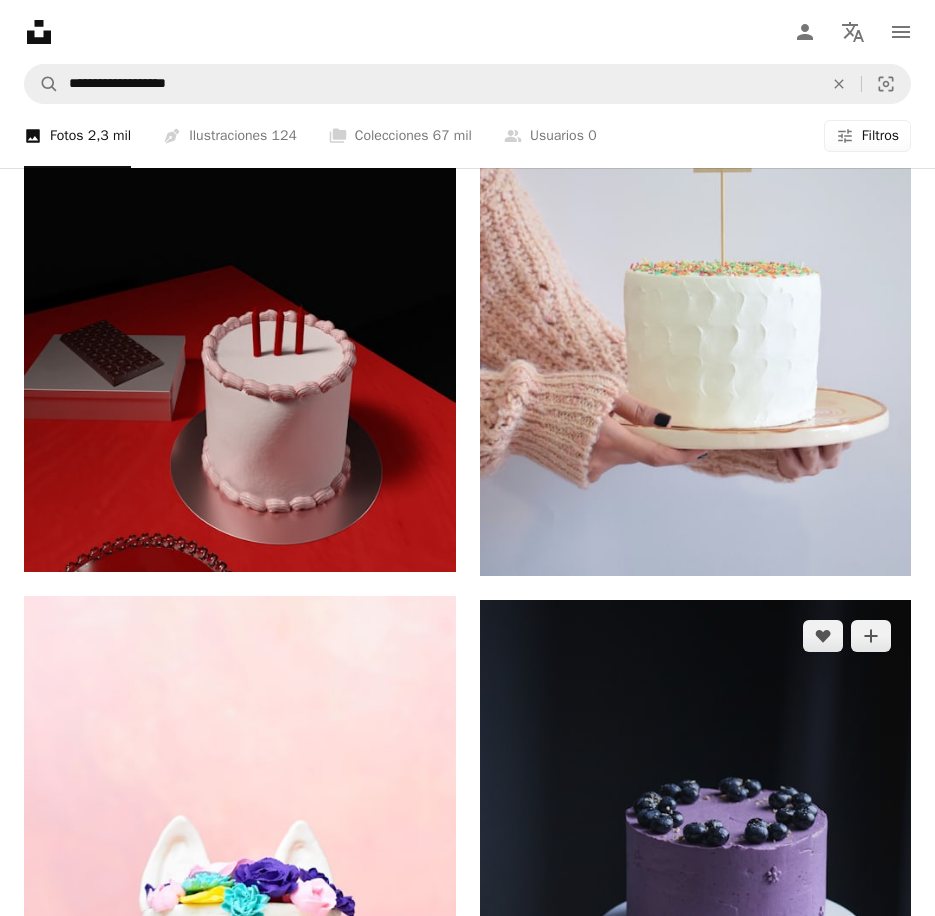 scroll, scrollTop: 2100, scrollLeft: 0, axis: vertical 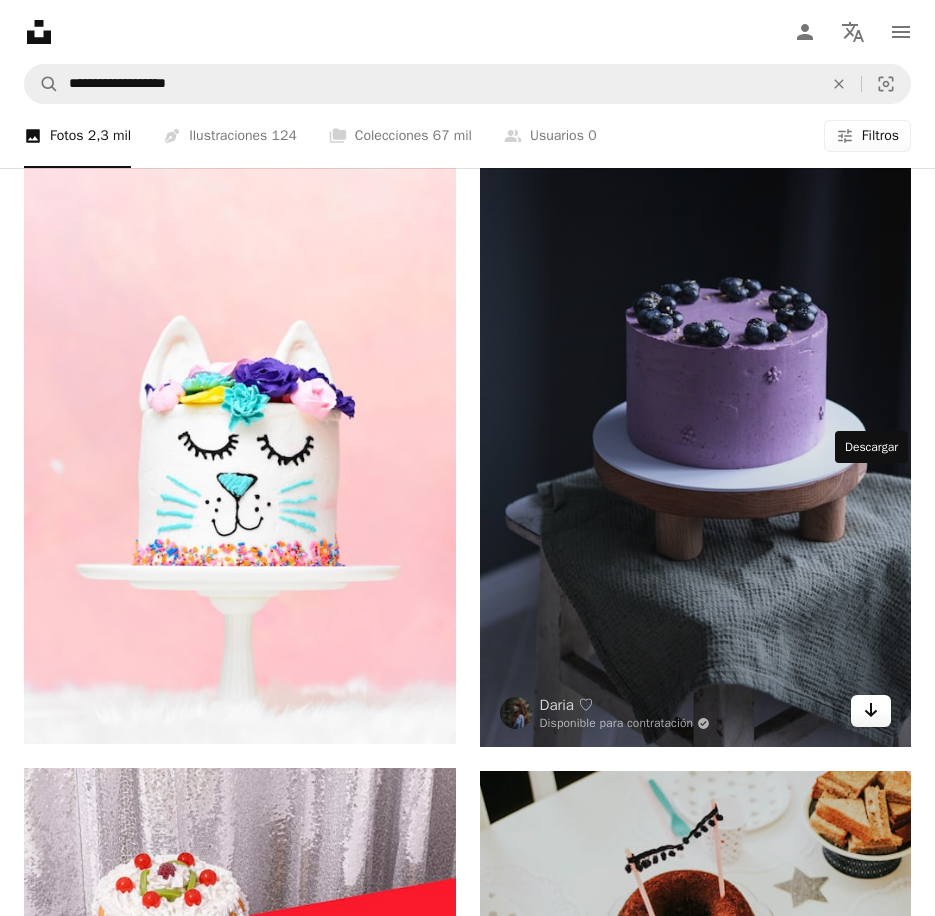 click 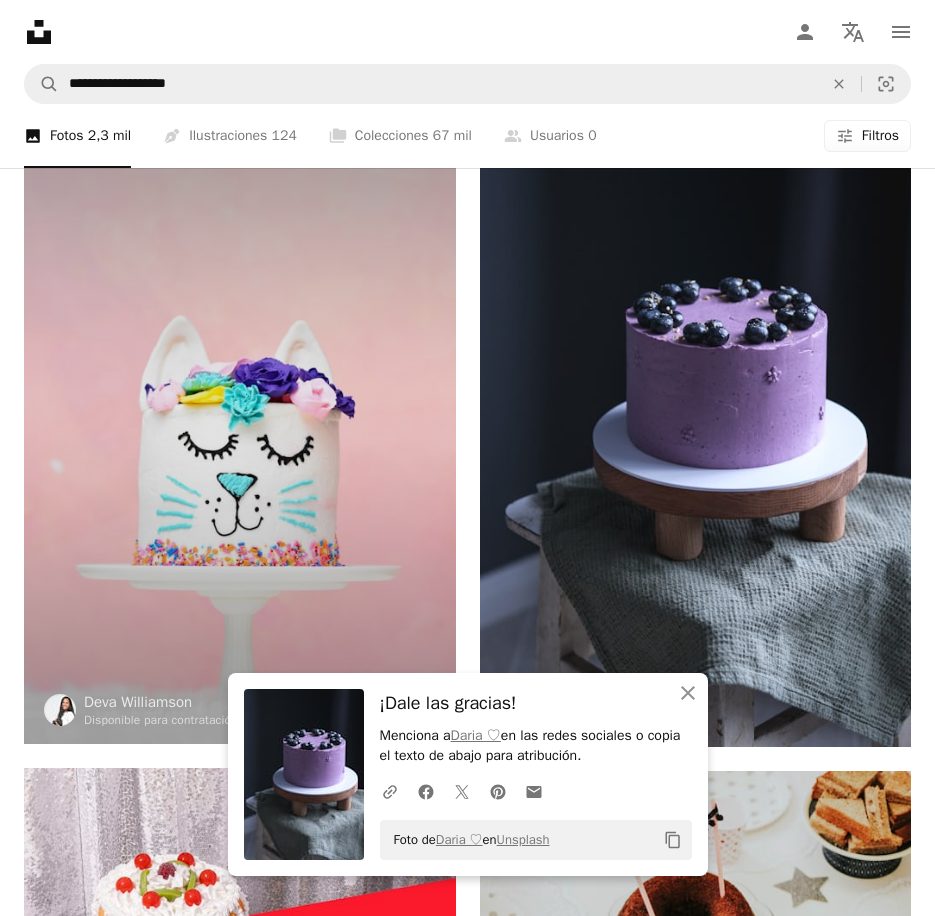 click 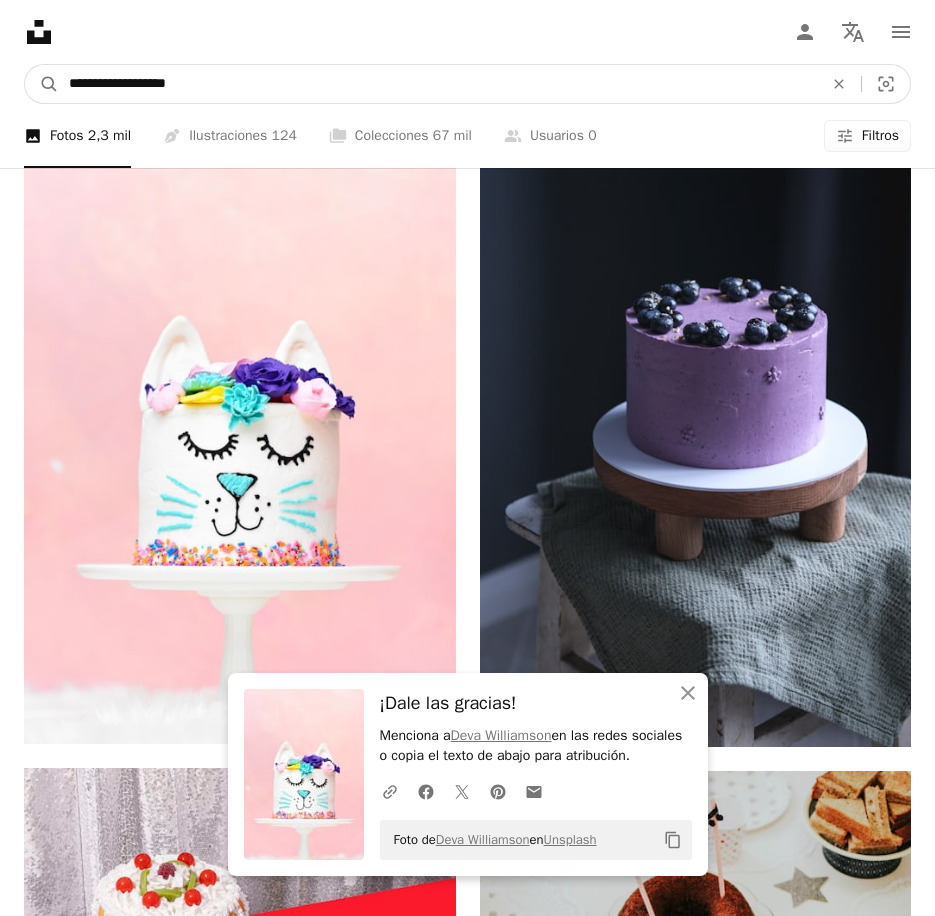 drag, startPoint x: 292, startPoint y: 40, endPoint x: -172, endPoint y: 41, distance: 464.00107 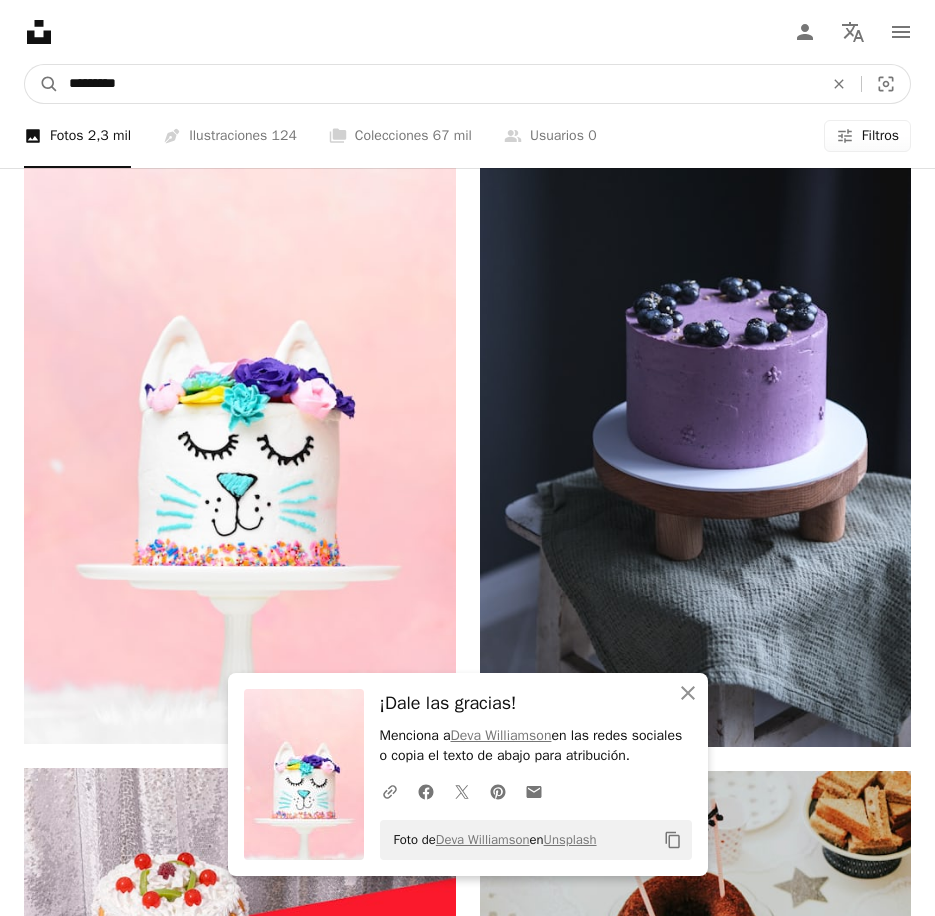 type on "*********" 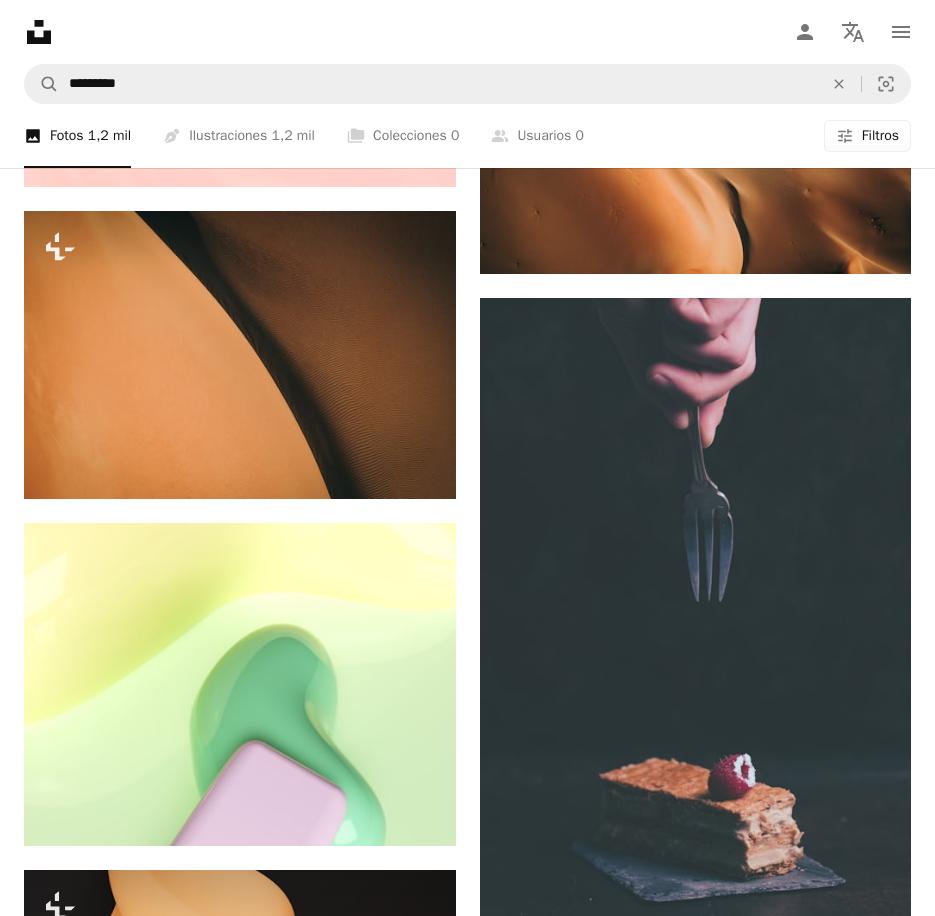 scroll, scrollTop: 2000, scrollLeft: 0, axis: vertical 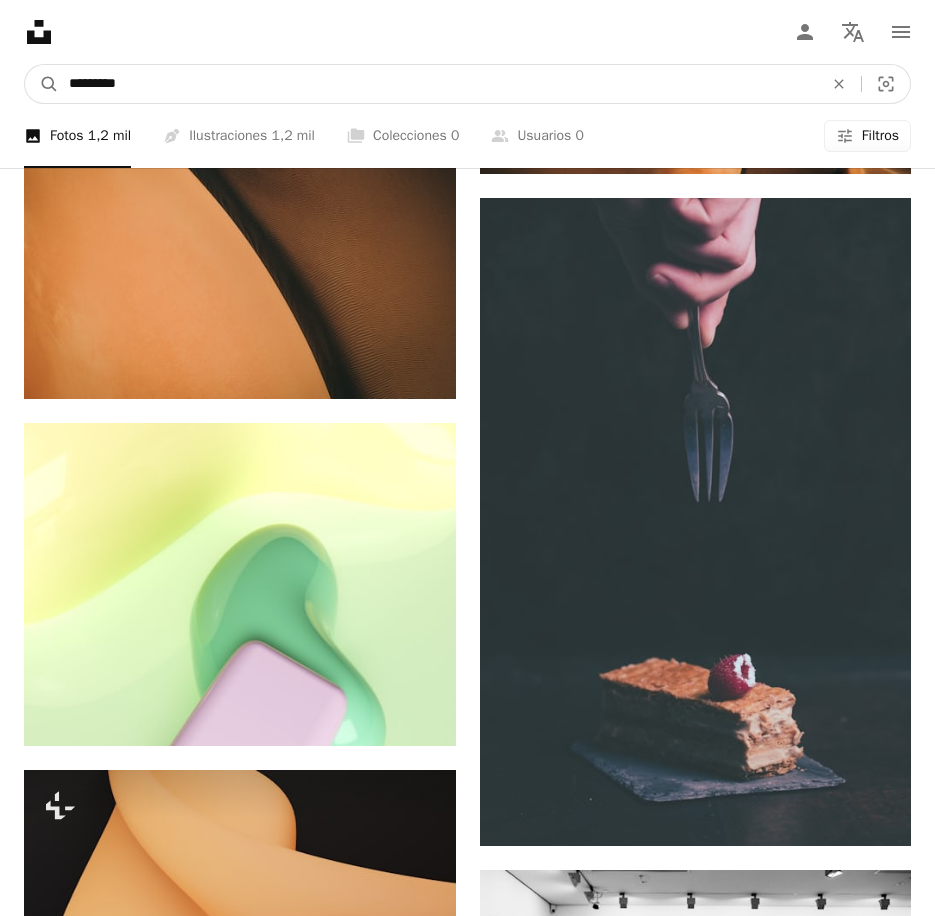 click on "*********" at bounding box center (438, 84) 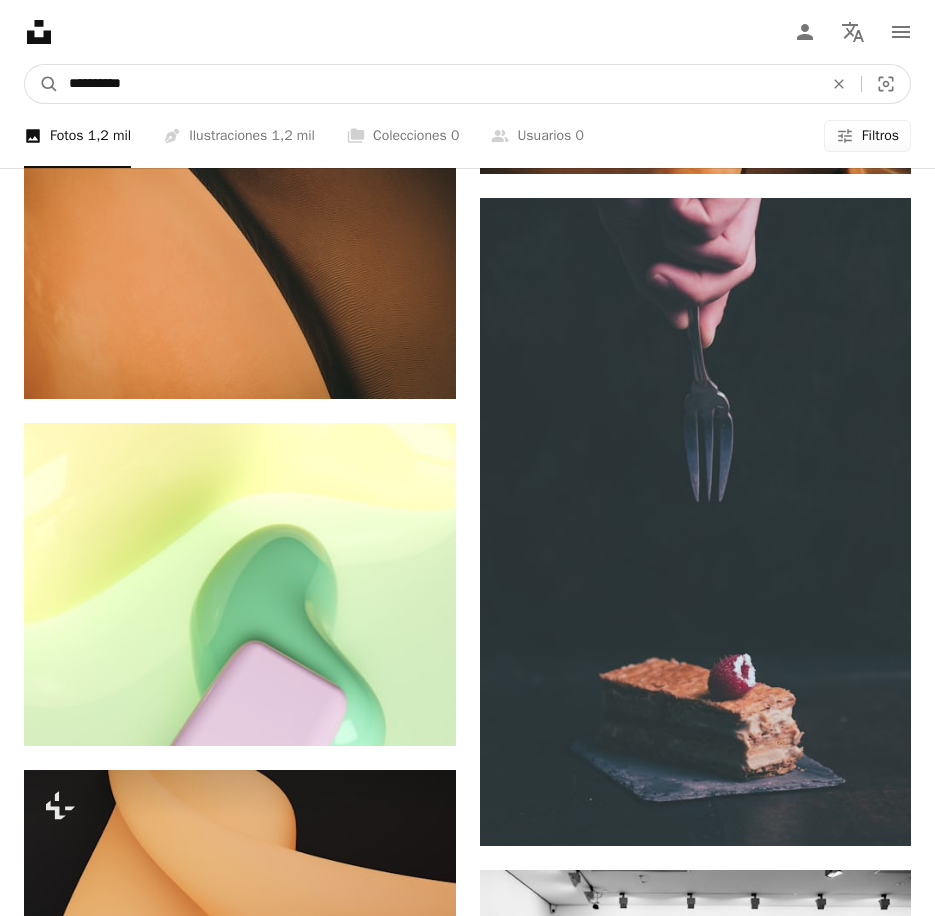 type on "**********" 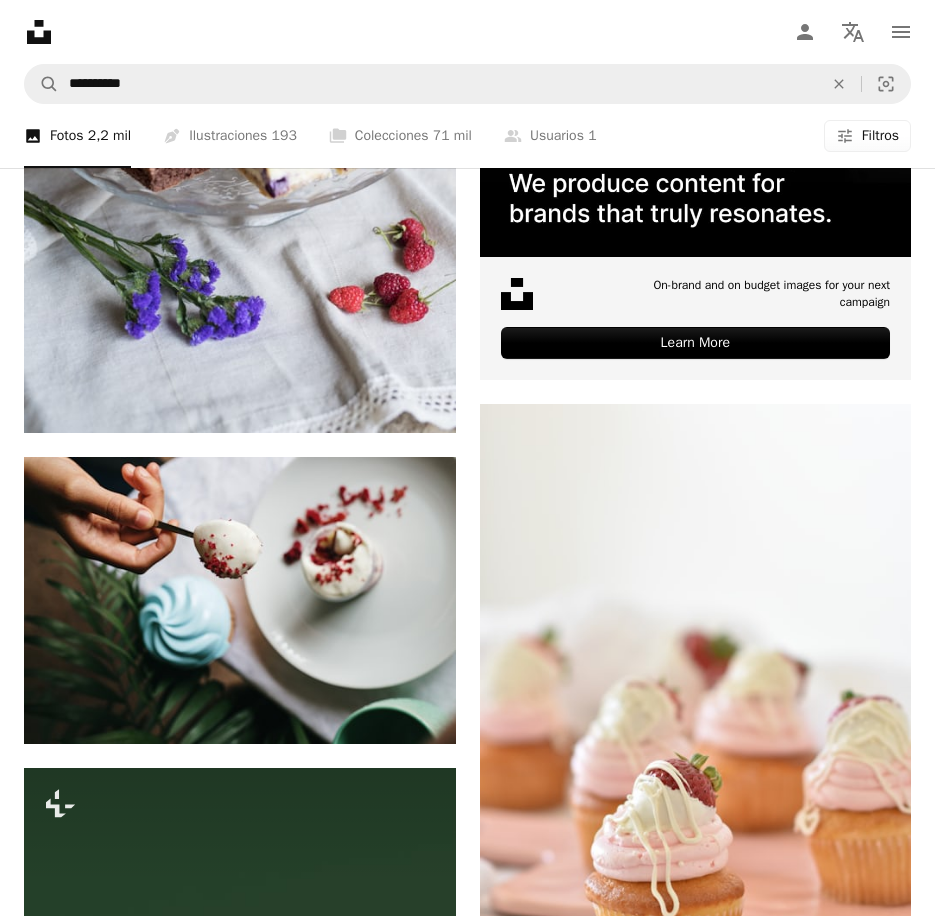scroll, scrollTop: 900, scrollLeft: 0, axis: vertical 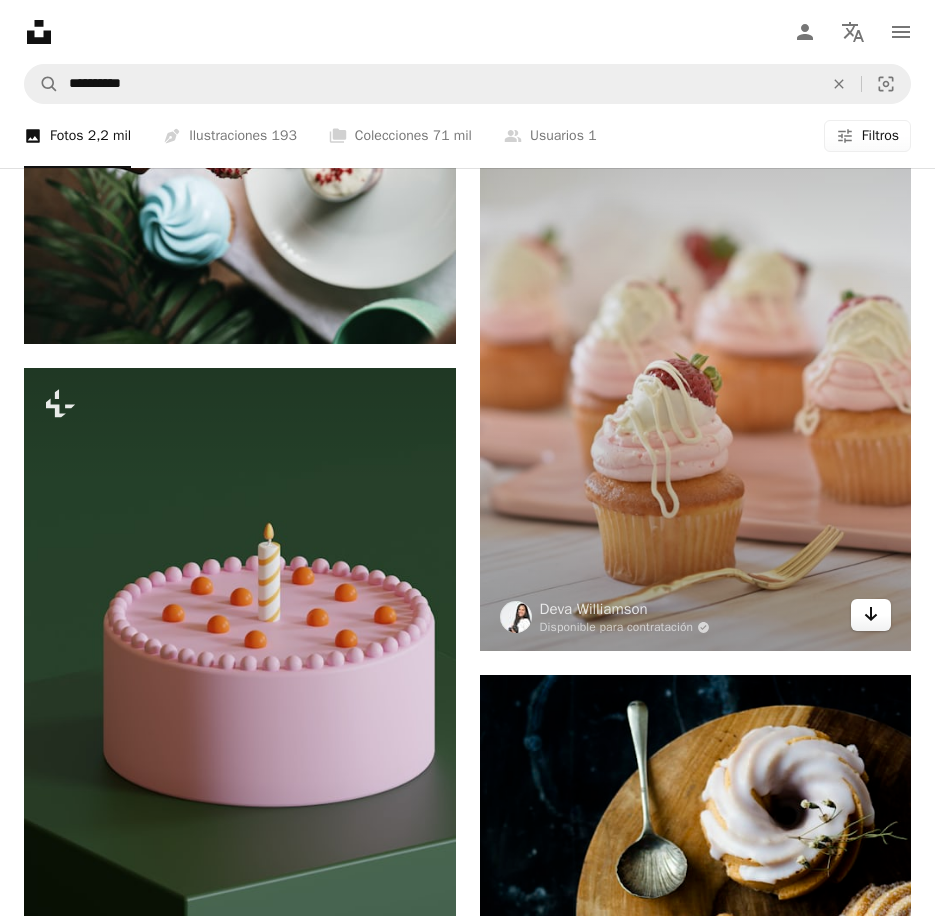 click on "Arrow pointing down" at bounding box center (871, 615) 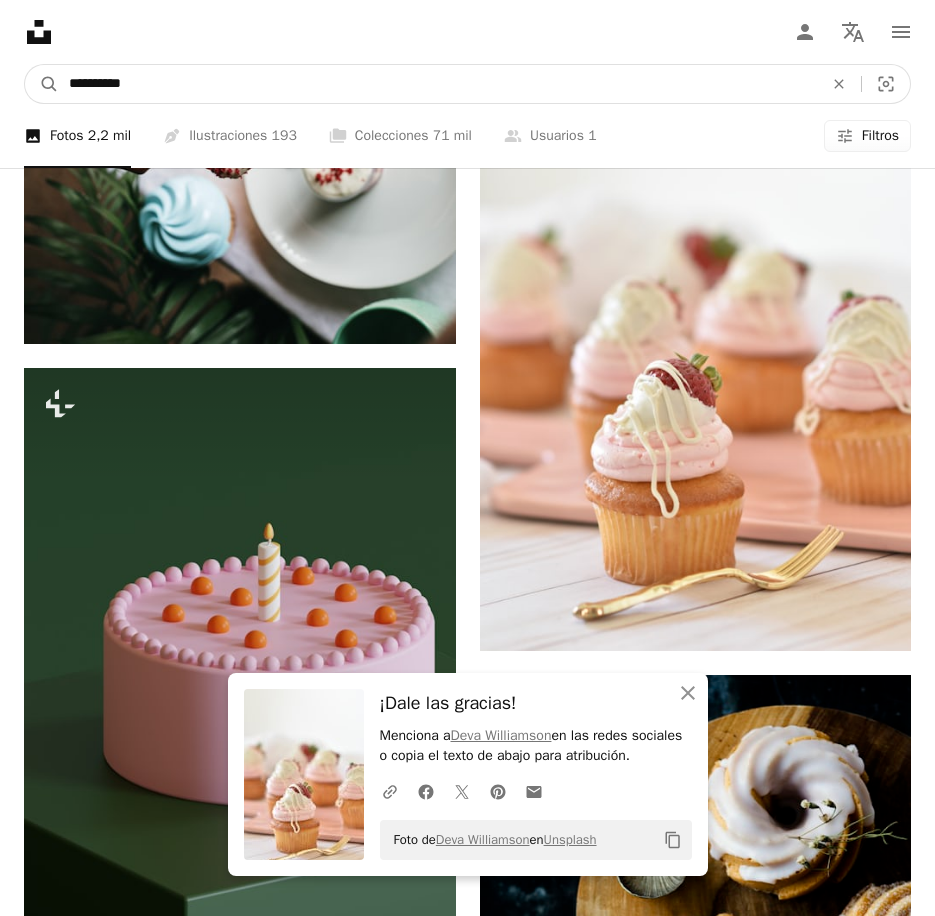 drag, startPoint x: 90, startPoint y: 35, endPoint x: -122, endPoint y: 35, distance: 212 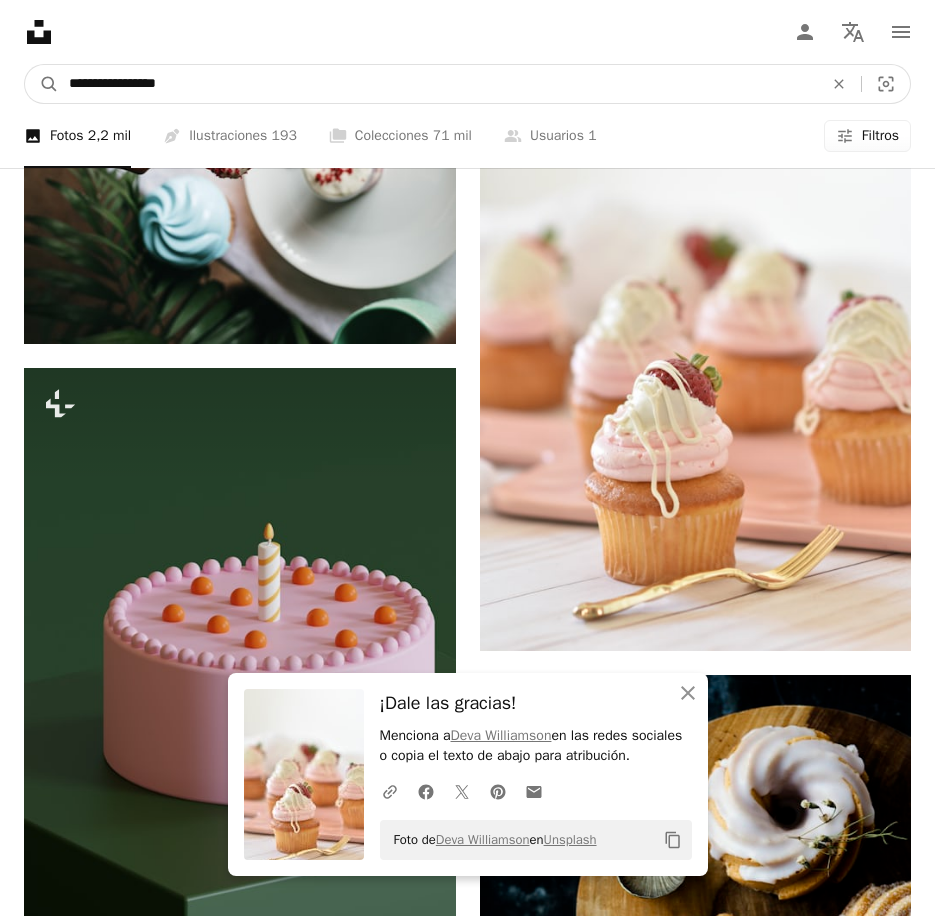 type on "**********" 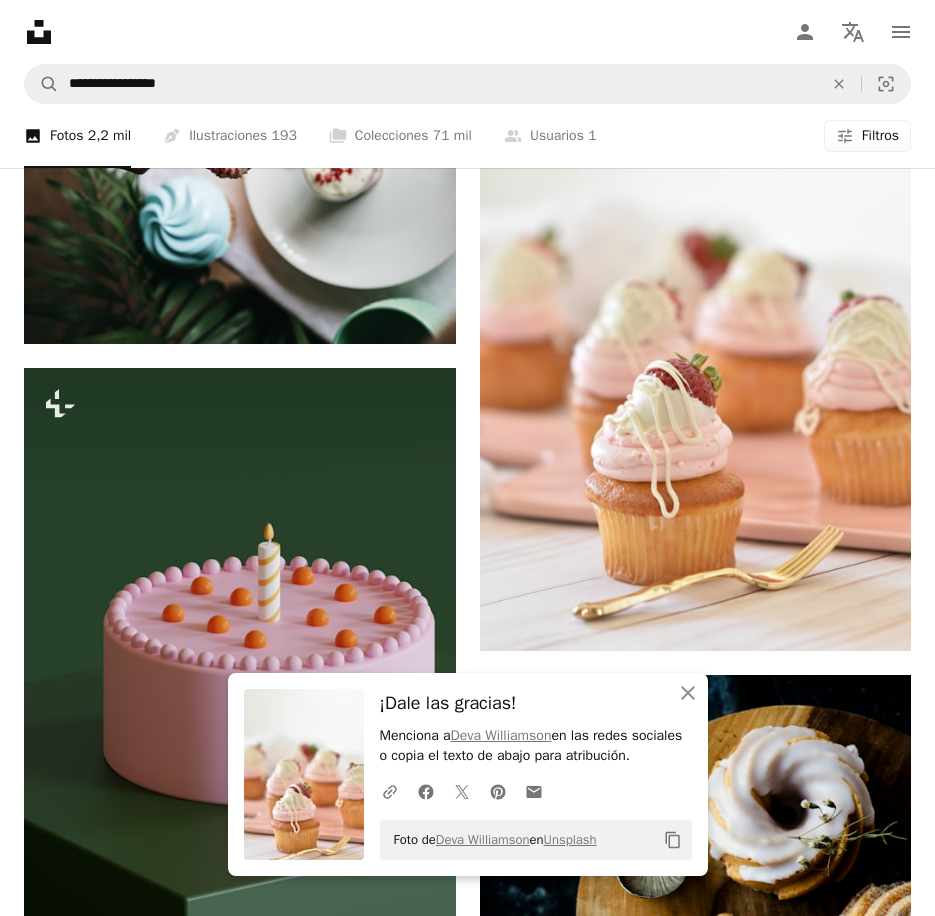 scroll, scrollTop: 0, scrollLeft: 0, axis: both 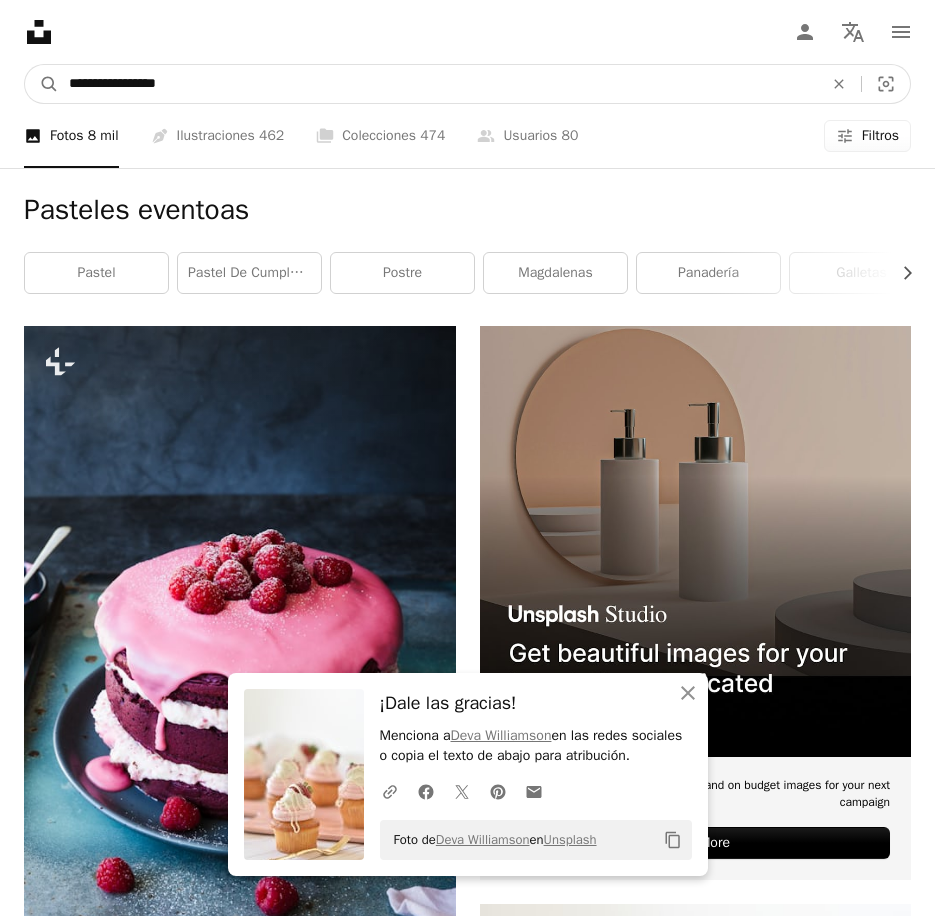 click on "**********" at bounding box center [438, 84] 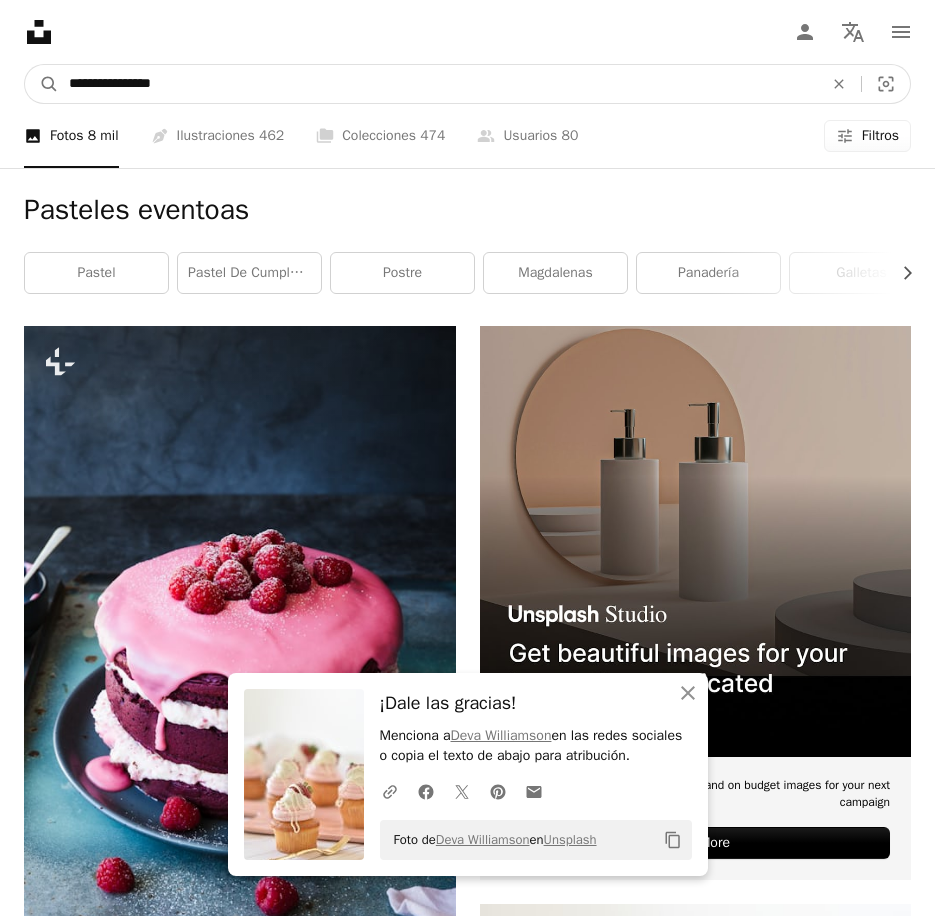 type on "**********" 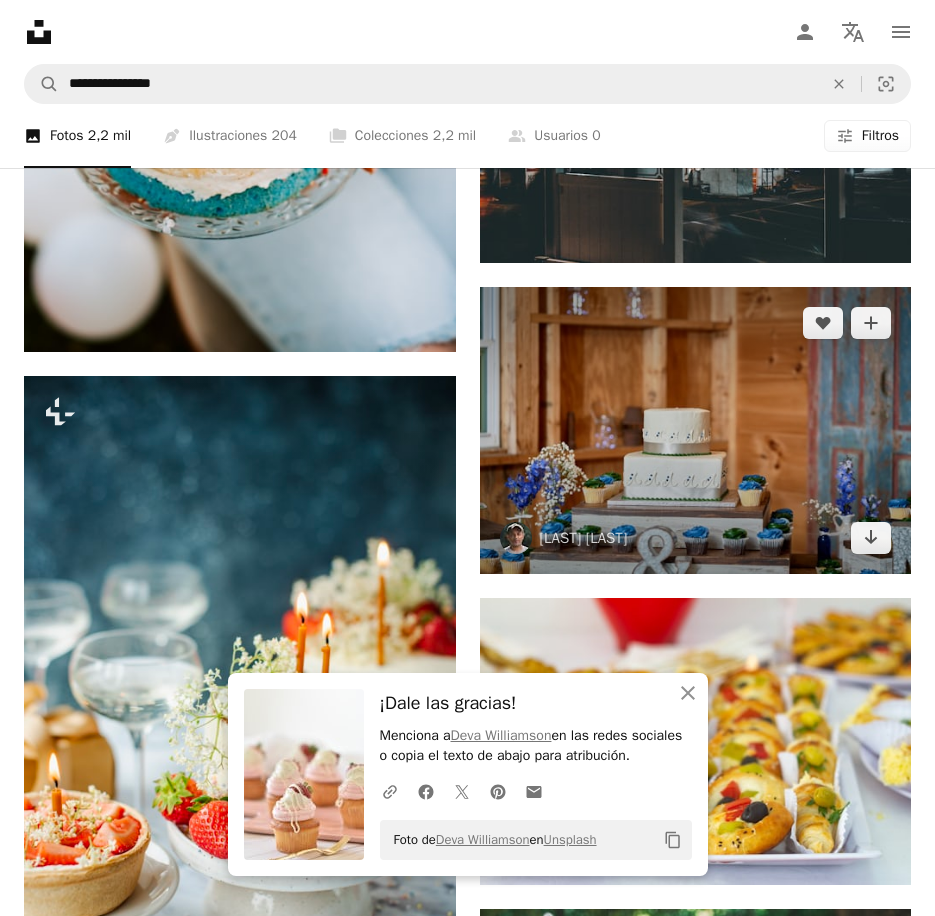 scroll, scrollTop: 1700, scrollLeft: 0, axis: vertical 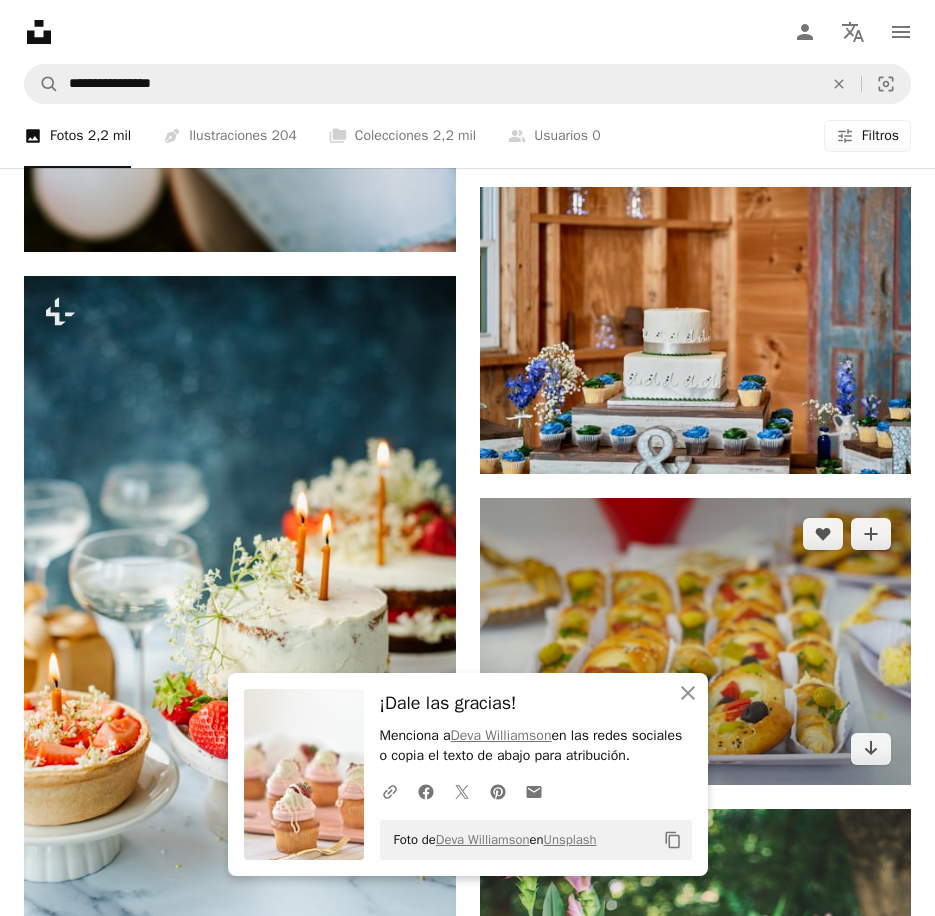 click at bounding box center (696, 641) 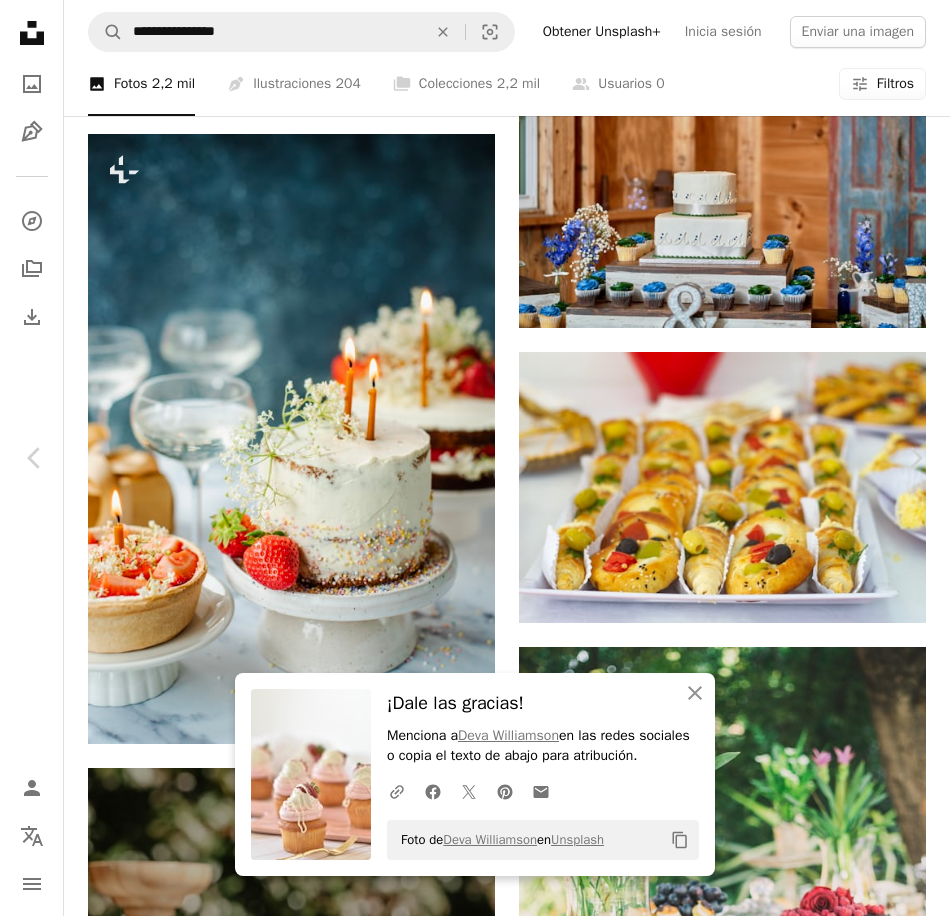 click on "An X shape Chevron left Chevron right An X shape Cerrar ¡Dale las gracias! Menciona a  [PERSON]  en las redes sociales o copia el texto de abajo para atribución. A URL sharing icon (chains) Facebook icon X (formerly Twitter) icon Pinterest icon An envelope Foto de  [PERSON]  en  Unsplash
Copy content [LAST] [LAST] Disponible para contratación A checkmark inside of a circle A heart A plus sign Editar imagen   Plus sign for Unsplash+ Descargar gratis Chevron down Zoom in Visualizaciones 30.297 Descargas 174 A forward-right arrow Compartir Info icon Información More Actions Calendar outlined Publicado el  16 de septiembre de 2022 Camera Canon, EOS 700D Safety Uso gratuito bajo la  Licencia Unsplash flor flores rojo feliz pastel evento Fondo de flores Events Flor Roja Comida deliciosa Flores rojas Mini pizza víveres postre comida nata perro caliente crema glaseado Imágenes de dominio público Explora imágenes premium relacionadas en iStock  |  Ahorra un 20 % con el código UNSPLASH20" at bounding box center [475, 5027] 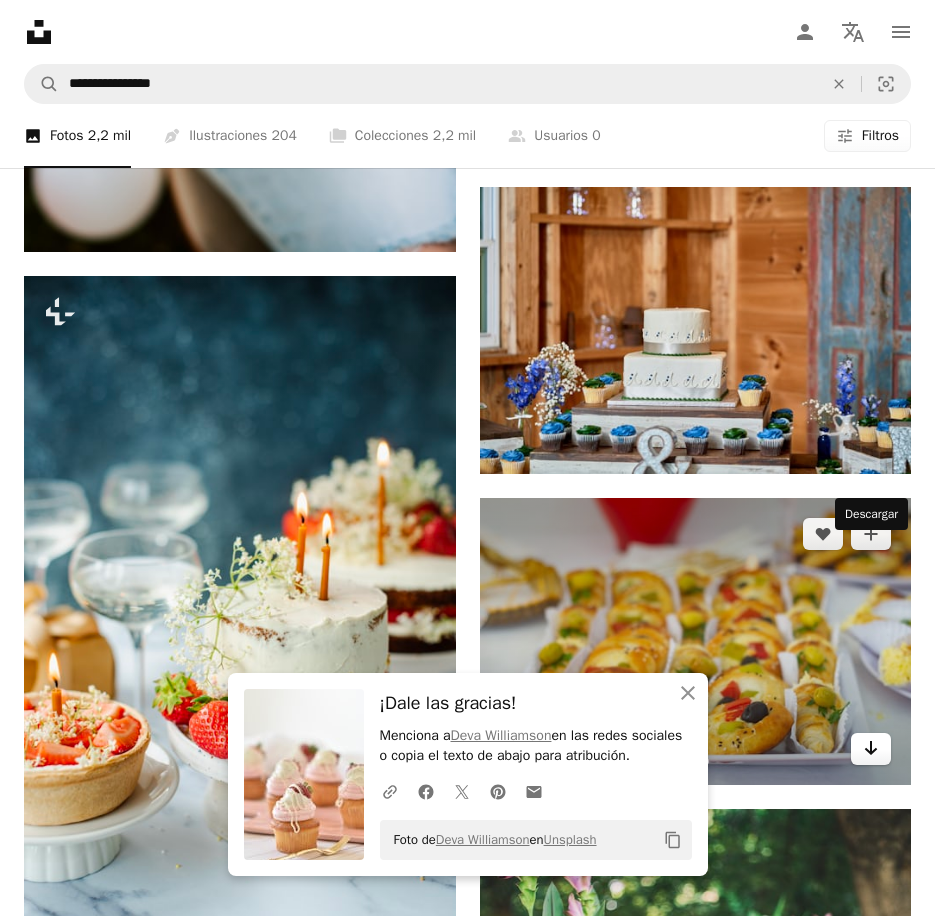 click on "Arrow pointing down" 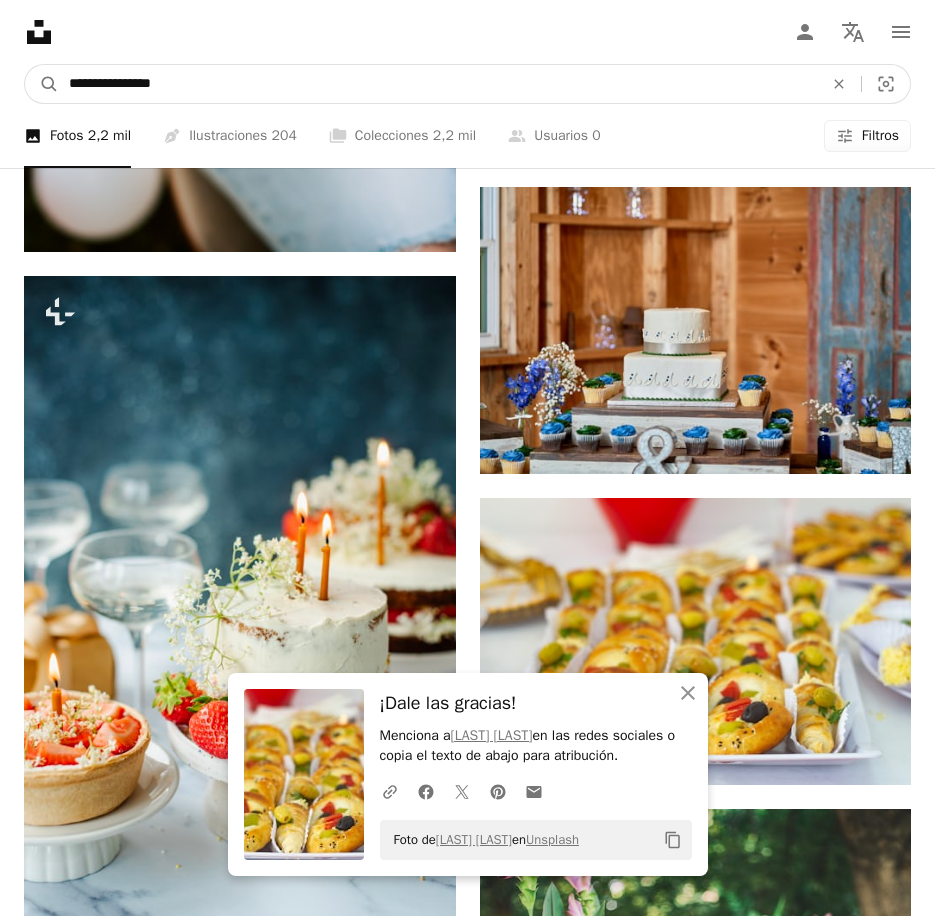 click on "**********" at bounding box center (438, 84) 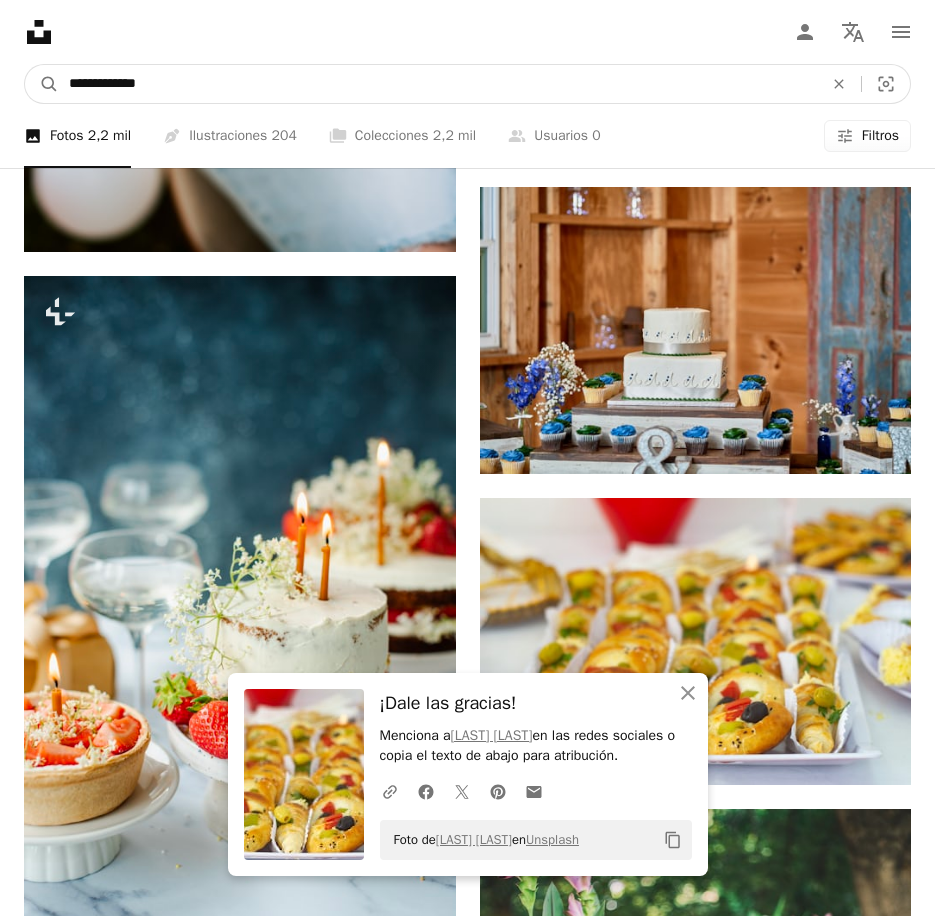type on "**********" 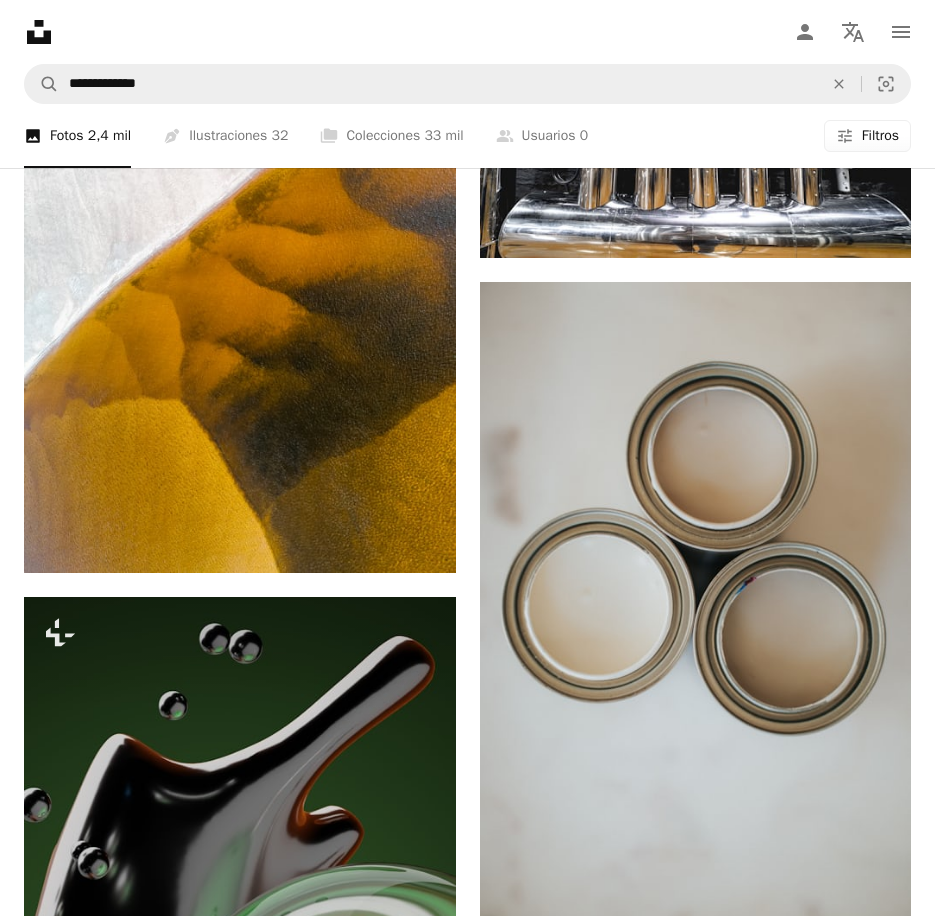scroll, scrollTop: 2100, scrollLeft: 0, axis: vertical 